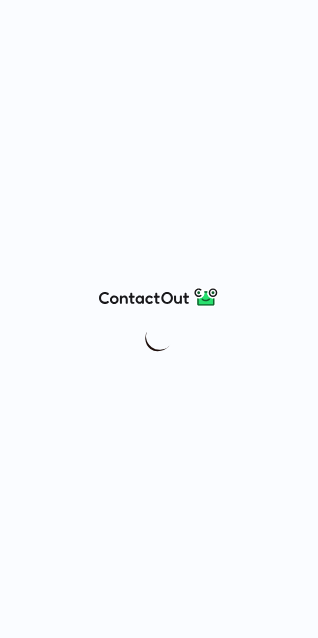 scroll, scrollTop: 0, scrollLeft: 0, axis: both 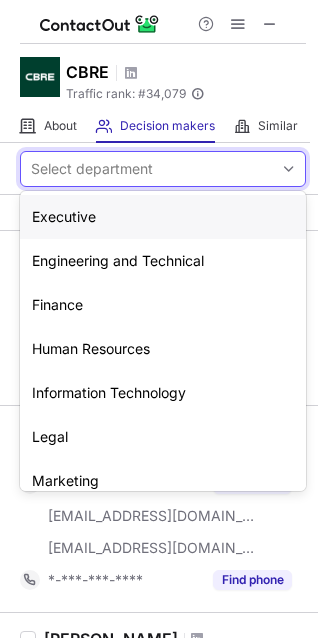 click on "Select department" at bounding box center [147, 169] 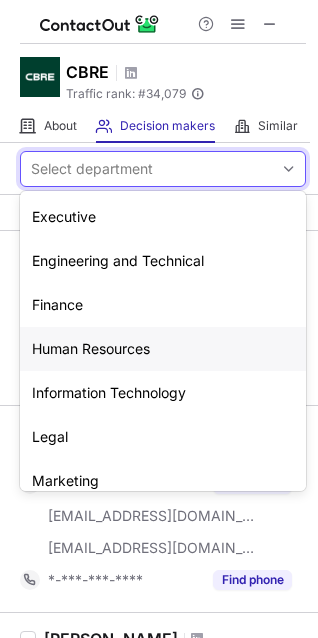 click on "Human Resources" at bounding box center [163, 349] 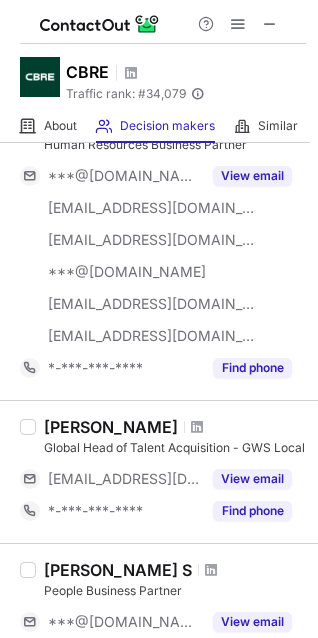scroll, scrollTop: 0, scrollLeft: 0, axis: both 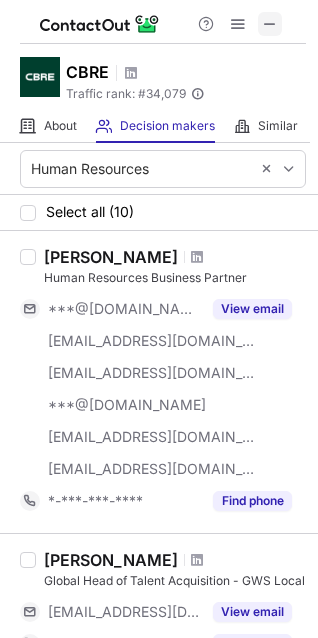 click at bounding box center (270, 24) 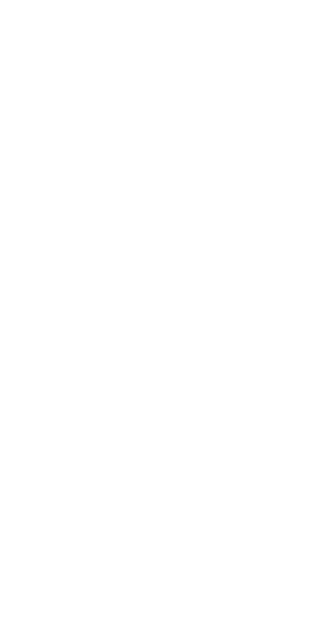 scroll, scrollTop: 0, scrollLeft: 0, axis: both 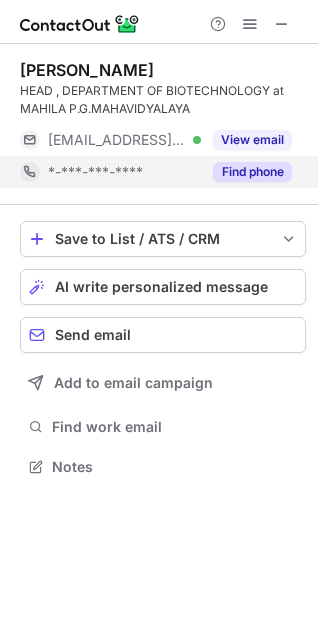click on "Find phone" at bounding box center [252, 172] 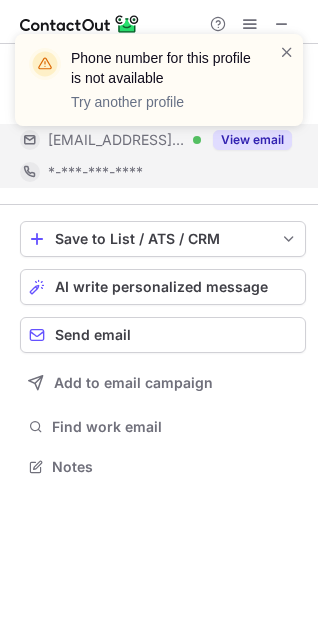 click on "Phone number for this profile is not available Try another profile" at bounding box center [159, 88] 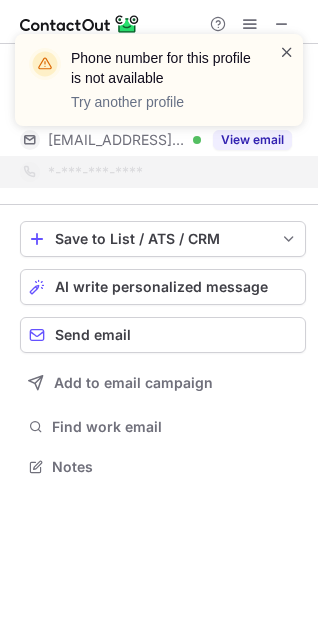 click at bounding box center (287, 52) 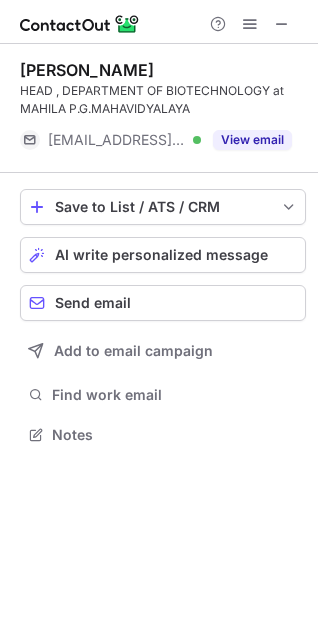 scroll, scrollTop: 421, scrollLeft: 318, axis: both 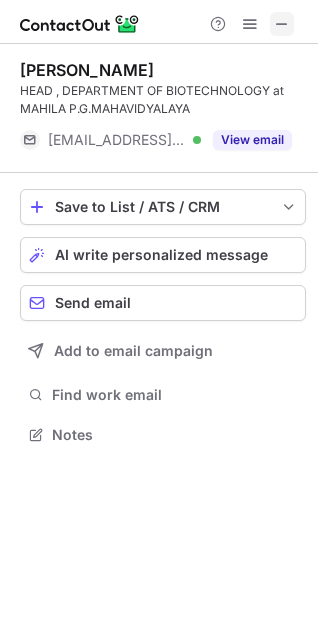 click at bounding box center (282, 24) 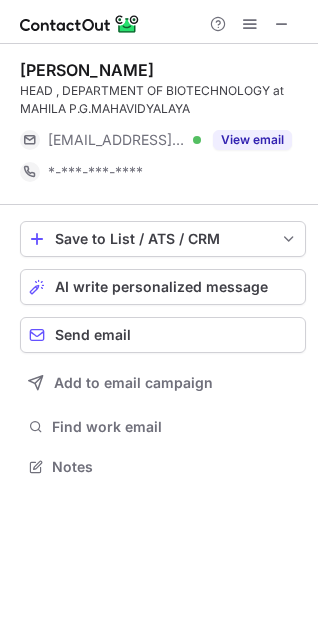 scroll, scrollTop: 10, scrollLeft: 10, axis: both 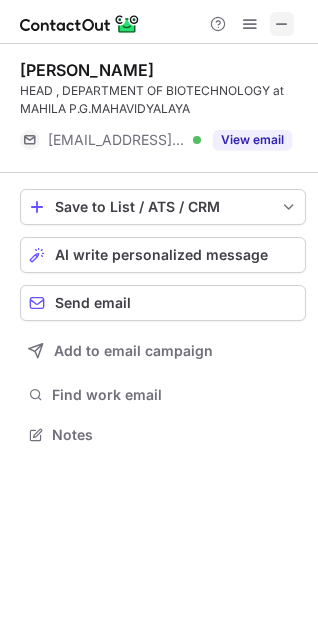 click at bounding box center (282, 24) 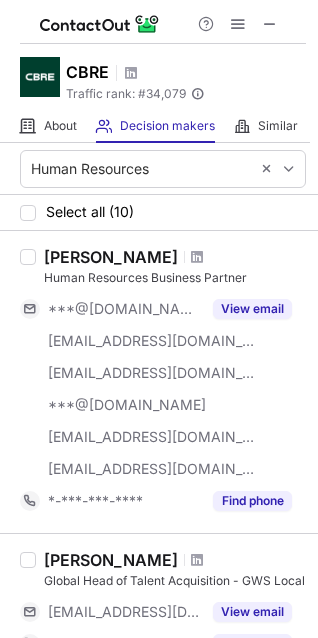 scroll, scrollTop: 0, scrollLeft: 0, axis: both 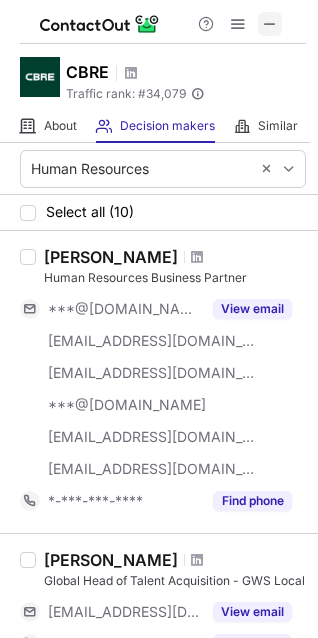 click at bounding box center [270, 24] 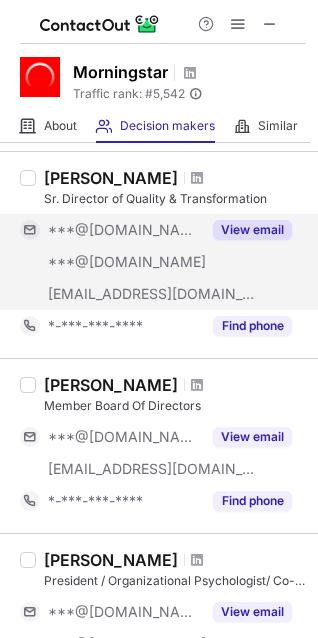 scroll, scrollTop: 0, scrollLeft: 0, axis: both 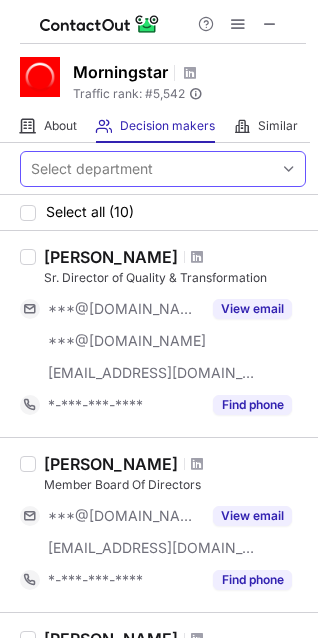 click on "Select department" at bounding box center [92, 169] 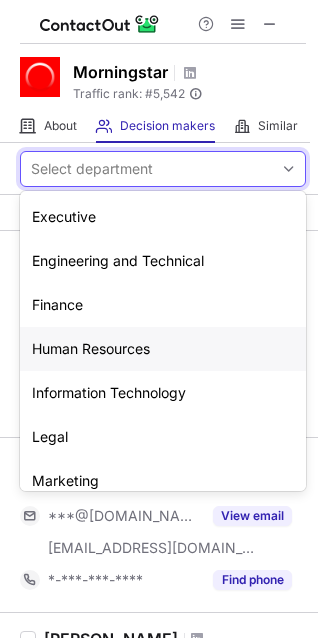 click on "Human Resources" at bounding box center [163, 349] 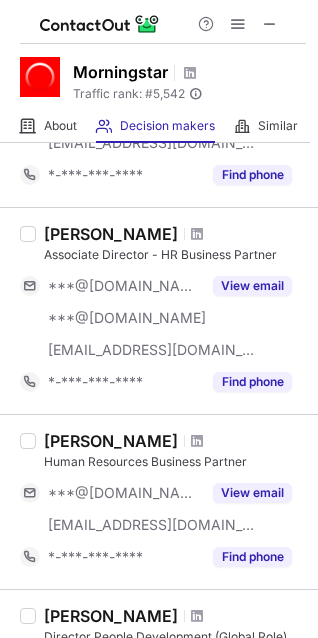 scroll, scrollTop: 199, scrollLeft: 0, axis: vertical 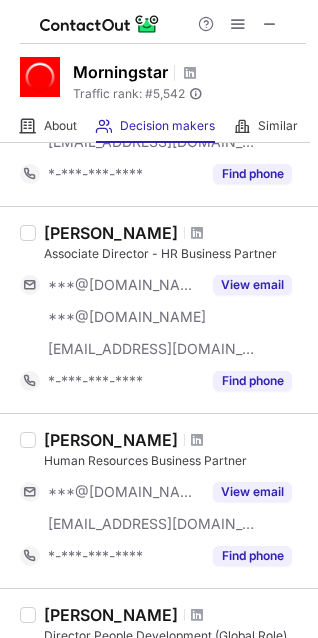 click at bounding box center (197, 233) 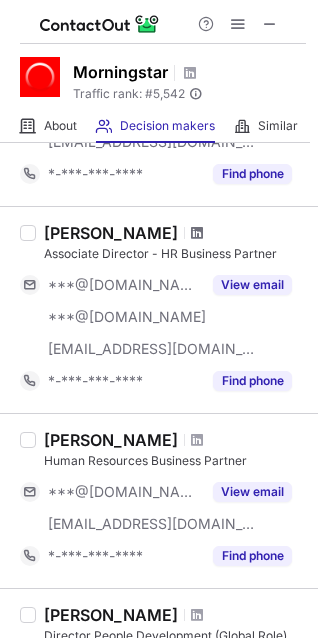 click at bounding box center (197, 233) 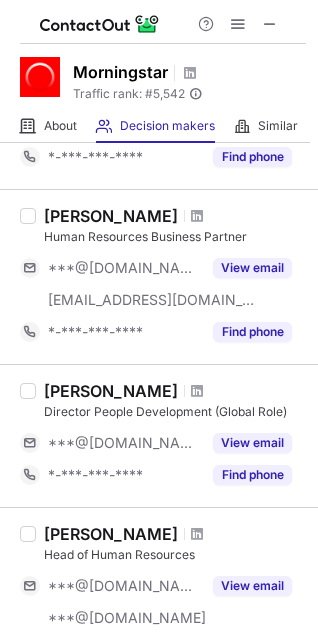 scroll, scrollTop: 425, scrollLeft: 0, axis: vertical 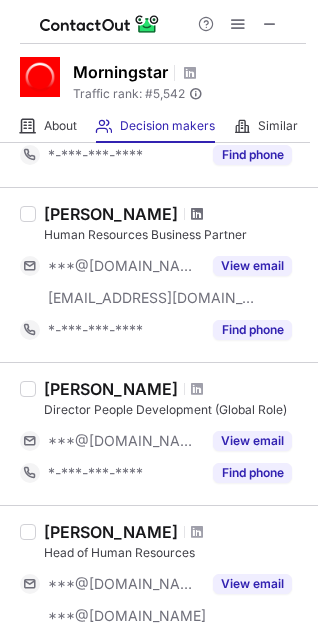 click at bounding box center [197, 214] 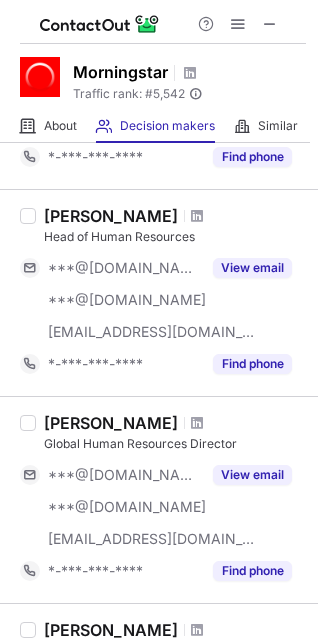 scroll, scrollTop: 742, scrollLeft: 0, axis: vertical 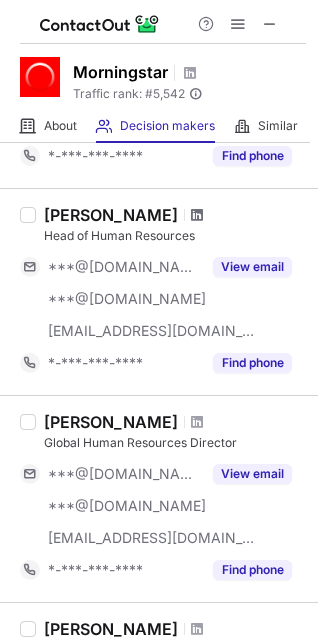 click at bounding box center (197, 215) 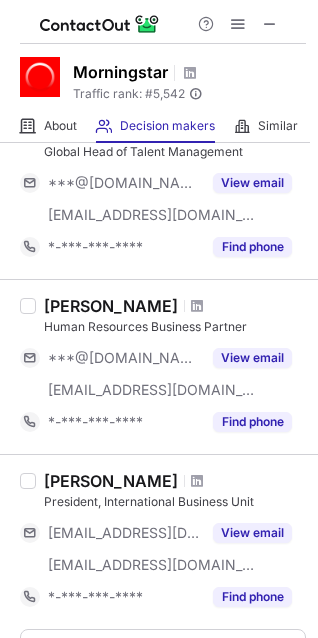 scroll, scrollTop: 1415, scrollLeft: 0, axis: vertical 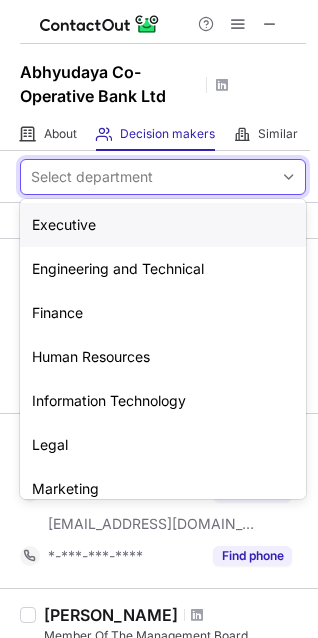 click on "Select department" at bounding box center [147, 177] 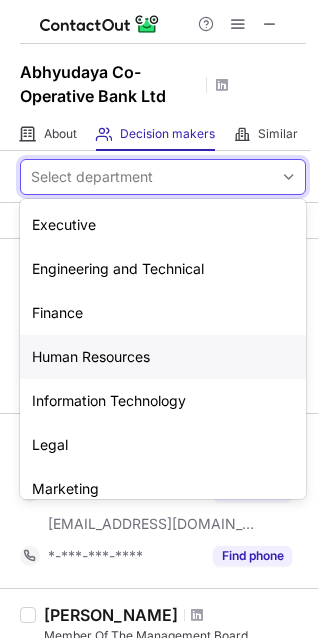 click on "Human Resources" at bounding box center [163, 357] 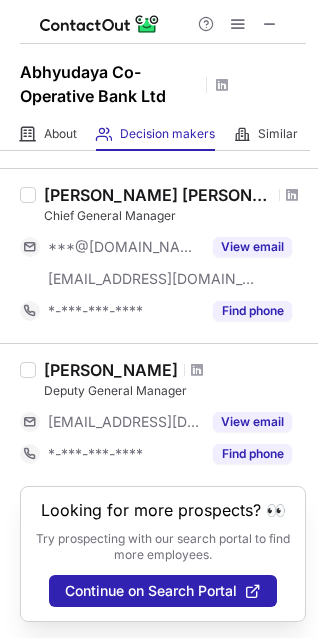 scroll, scrollTop: 932, scrollLeft: 0, axis: vertical 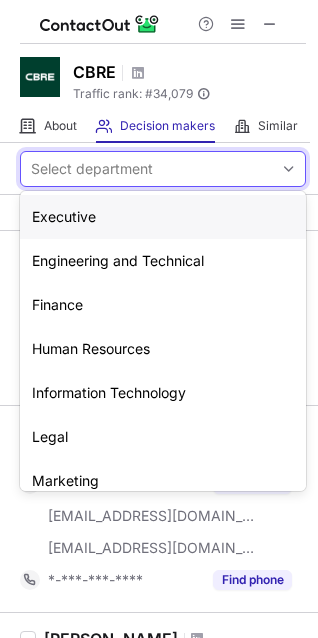 click on "Select department" at bounding box center [92, 169] 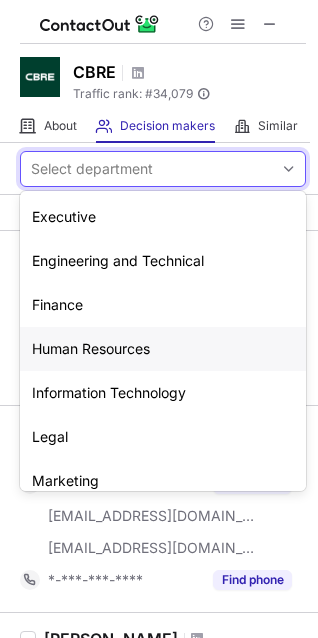 click on "Human Resources" at bounding box center (163, 349) 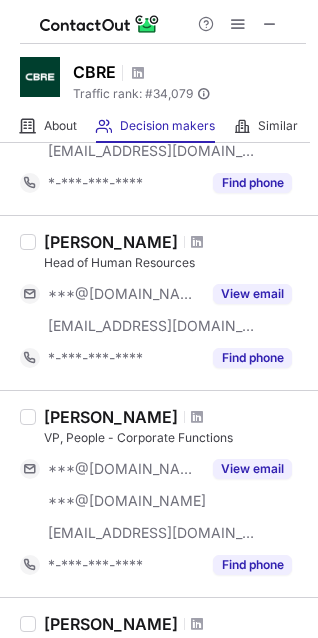 scroll, scrollTop: 812, scrollLeft: 0, axis: vertical 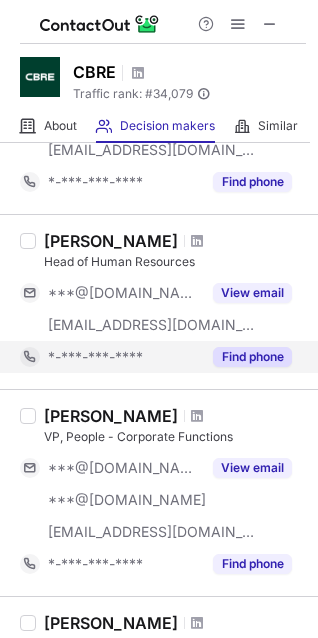 click on "Find phone" at bounding box center [252, 357] 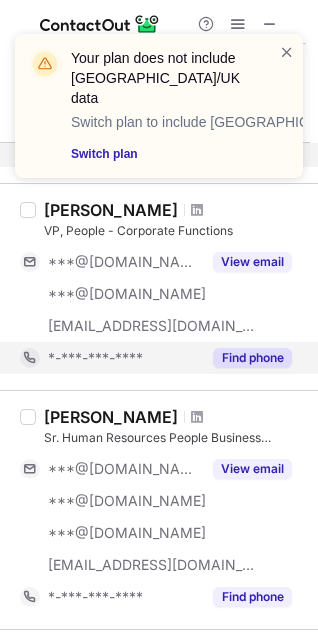click on "Find phone" at bounding box center (252, 358) 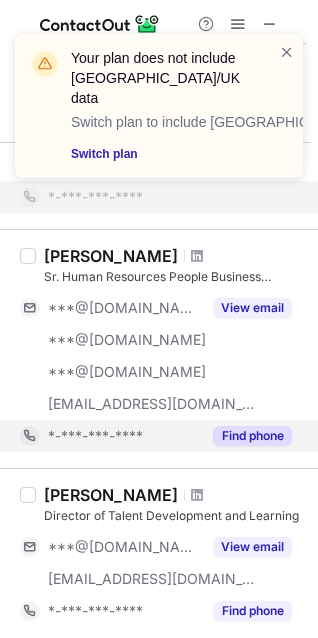click on "Find phone" at bounding box center [252, 436] 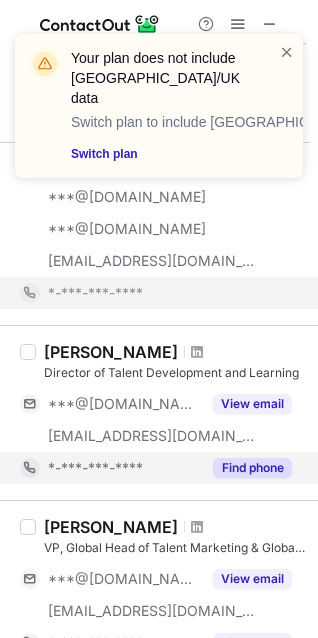 click on "Find phone" at bounding box center [252, 468] 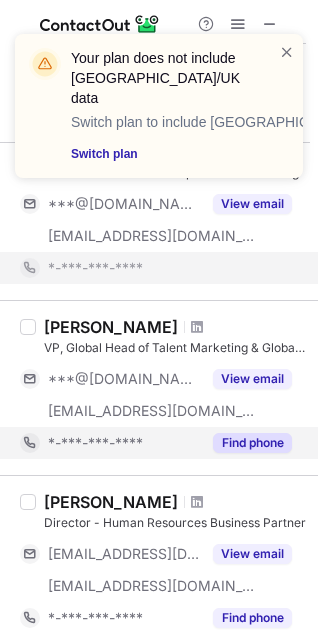 click on "Find phone" at bounding box center [246, 443] 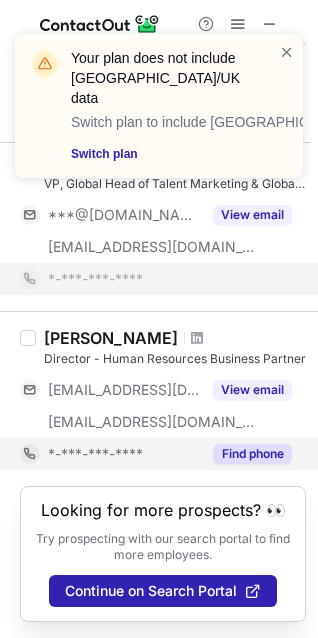 click on "Find phone" at bounding box center (252, 454) 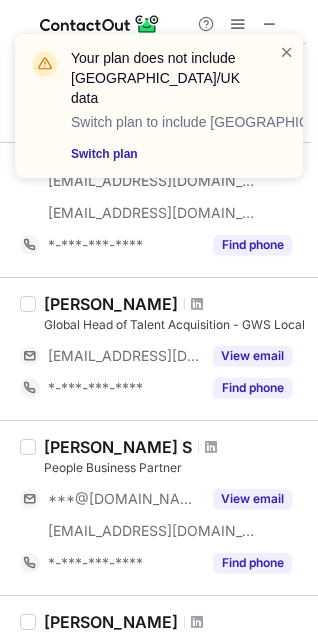 scroll, scrollTop: 0, scrollLeft: 0, axis: both 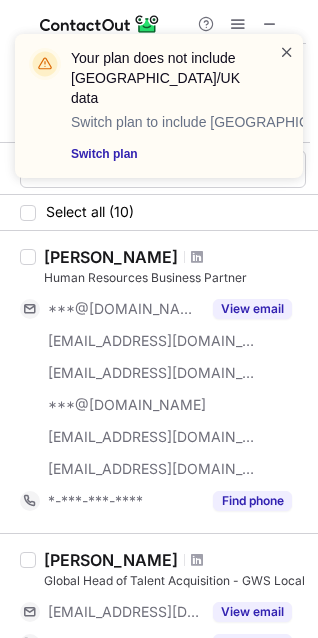 click at bounding box center (287, 52) 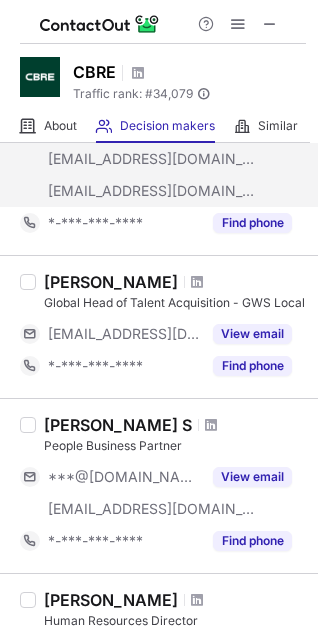 scroll, scrollTop: 280, scrollLeft: 0, axis: vertical 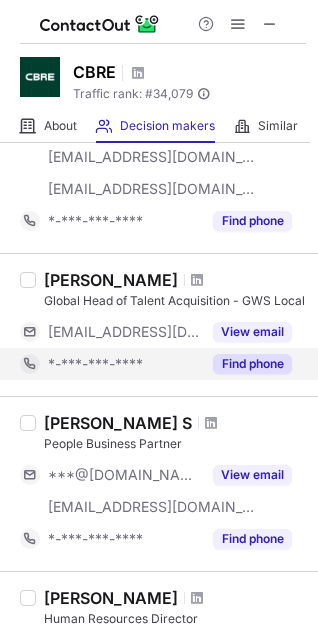 click on "Find phone" at bounding box center (252, 364) 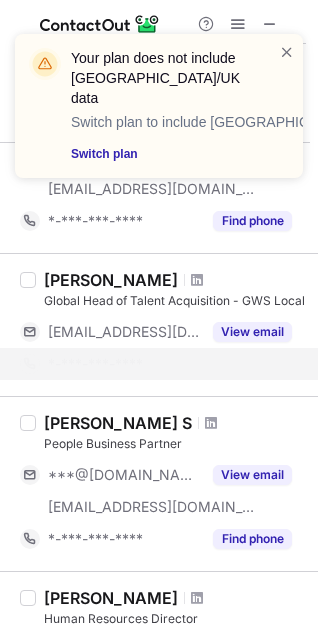 click at bounding box center [287, 106] 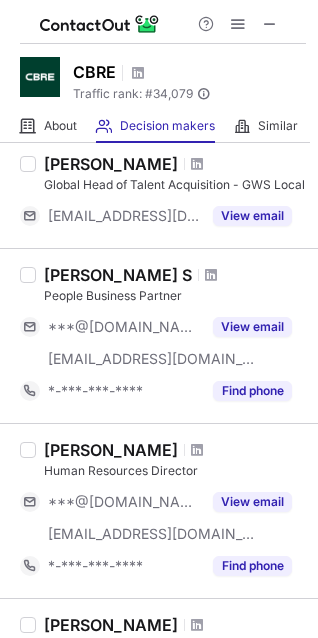 scroll, scrollTop: 398, scrollLeft: 0, axis: vertical 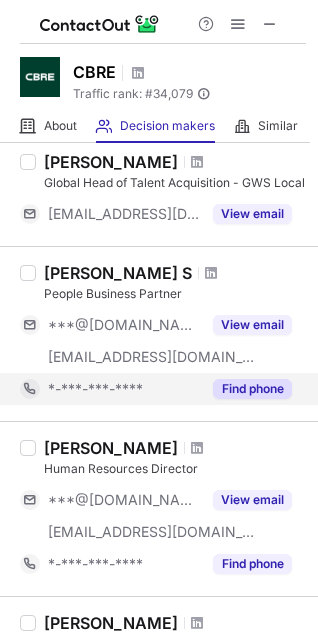 click on "Find phone" at bounding box center [246, 389] 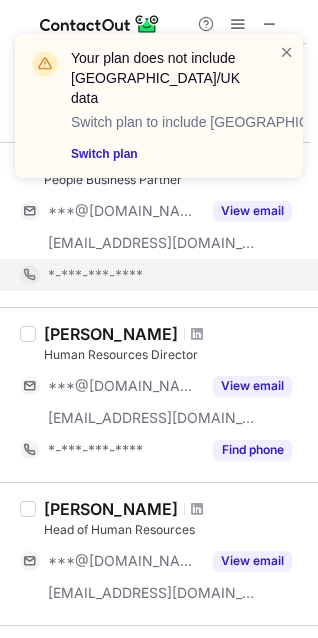 scroll, scrollTop: 514, scrollLeft: 0, axis: vertical 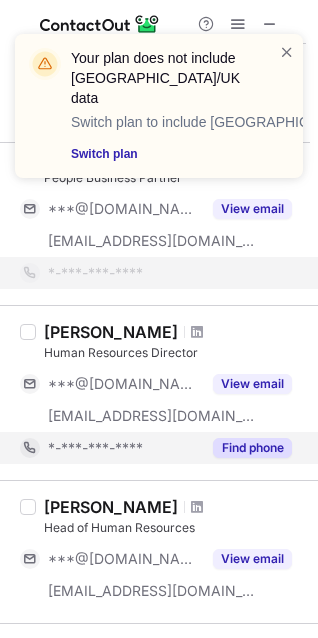 click on "Find phone" at bounding box center (252, 448) 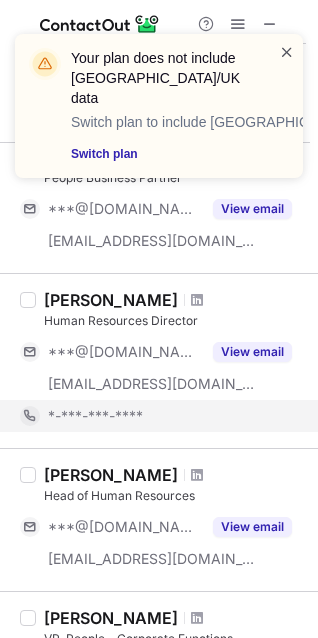 click at bounding box center [287, 52] 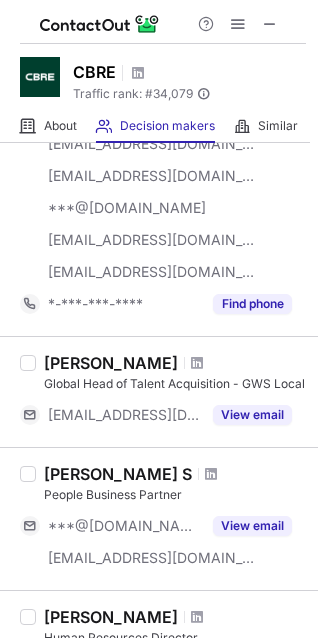 scroll, scrollTop: 0, scrollLeft: 0, axis: both 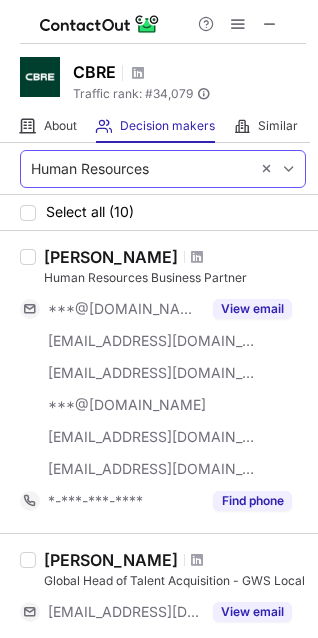click at bounding box center [277, 169] 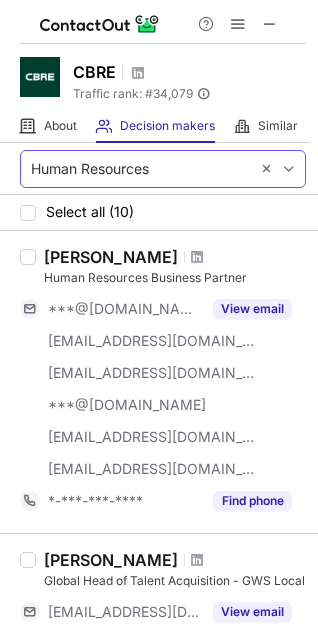click at bounding box center [277, 169] 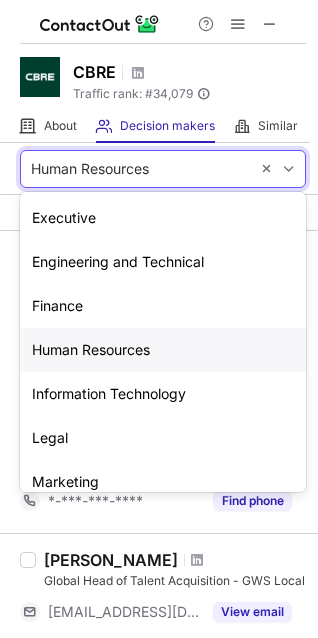 click at bounding box center [277, 169] 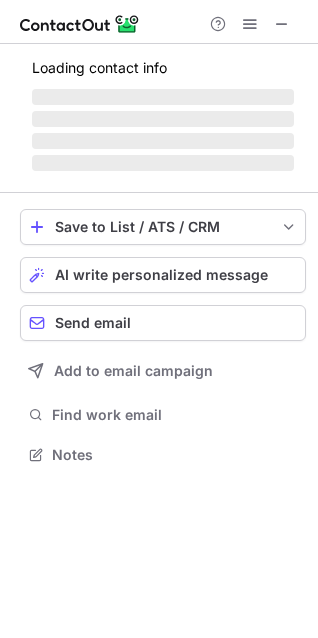 scroll, scrollTop: 10, scrollLeft: 10, axis: both 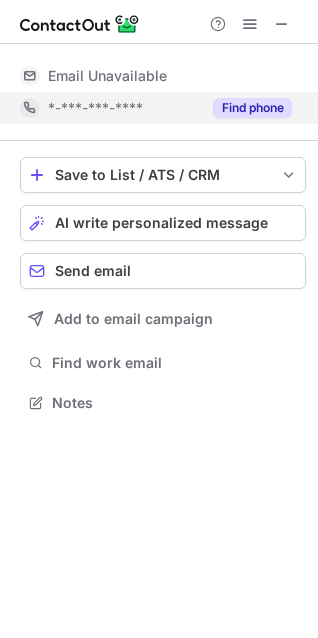 click on "Find phone" at bounding box center [252, 108] 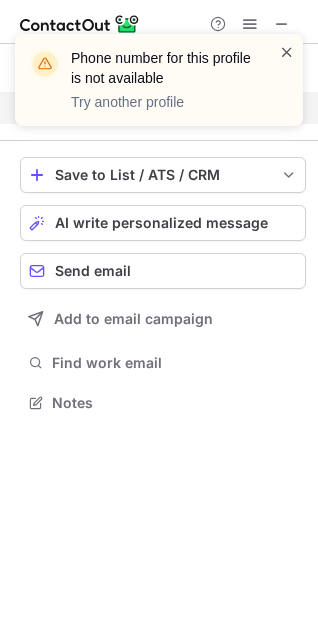 click at bounding box center (287, 52) 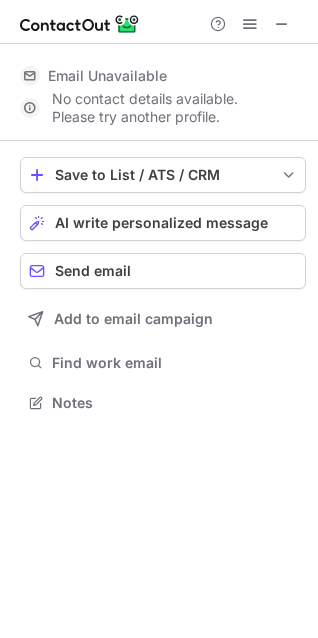 click on "Phone number for this profile is not available Try another profile" at bounding box center [159, 34] 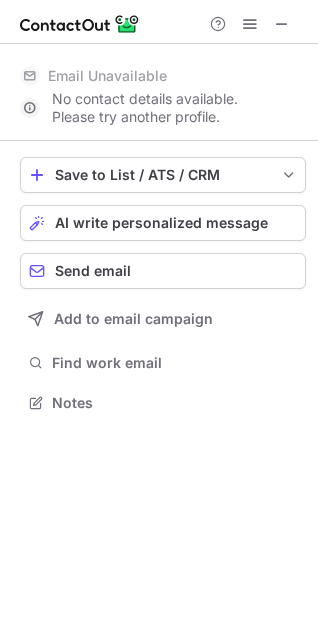 click at bounding box center [282, 24] 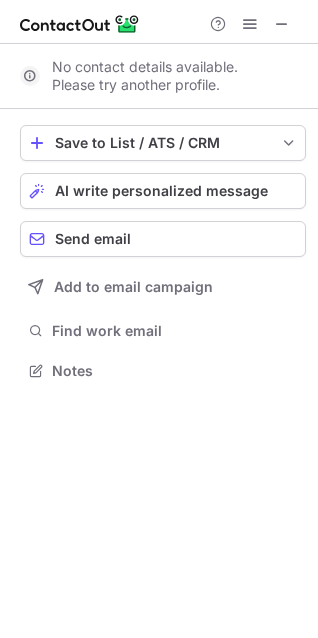 scroll, scrollTop: 357, scrollLeft: 318, axis: both 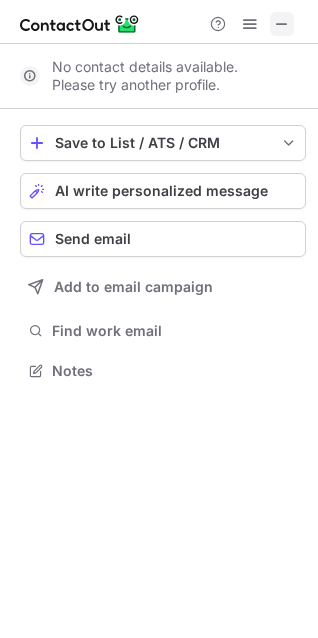 click at bounding box center [282, 24] 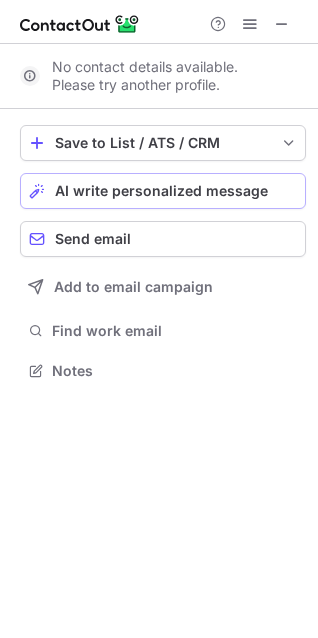 scroll, scrollTop: 441, scrollLeft: 318, axis: both 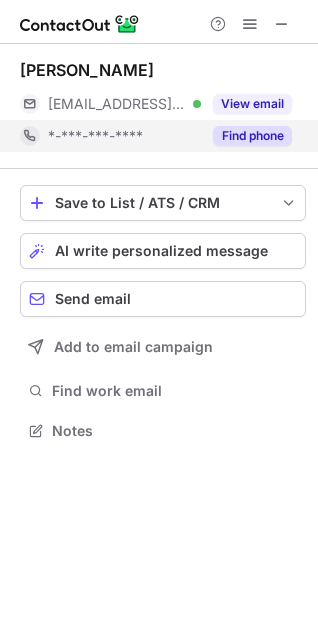 click on "Find phone" at bounding box center (252, 136) 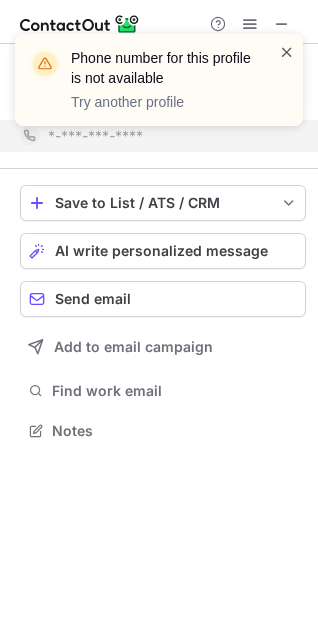click at bounding box center [287, 52] 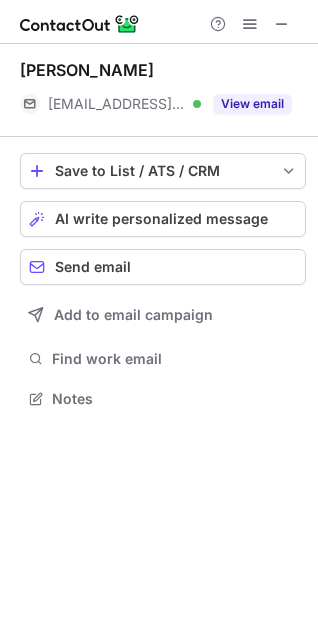 scroll, scrollTop: 385, scrollLeft: 318, axis: both 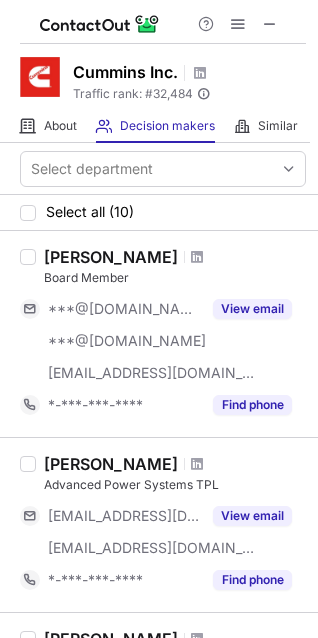 click on "Select department" at bounding box center (159, 169) 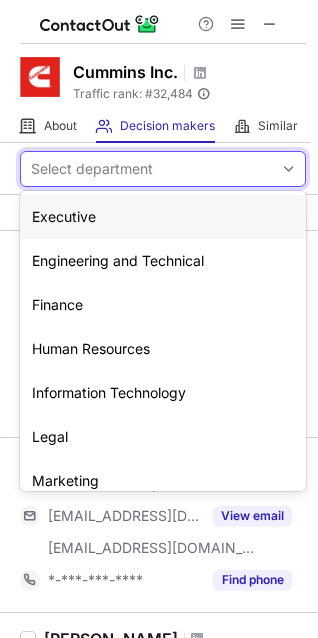 click on "Select department" at bounding box center [92, 169] 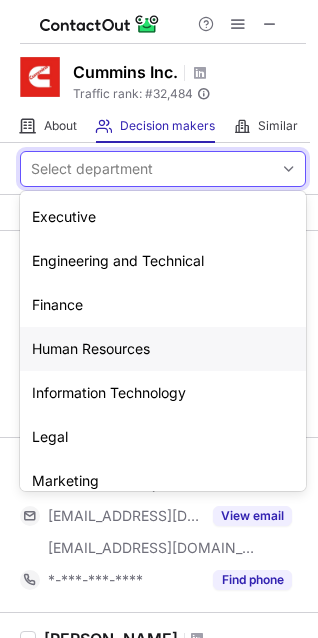 click on "Human Resources" at bounding box center (163, 349) 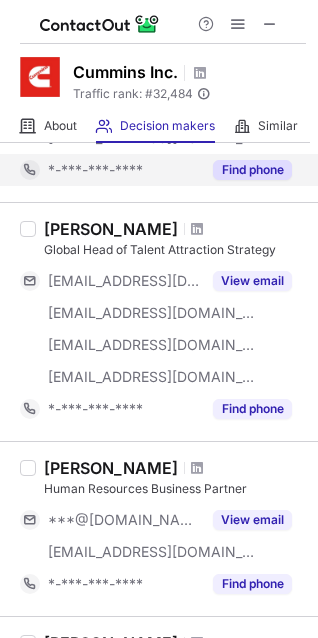scroll, scrollTop: 729, scrollLeft: 0, axis: vertical 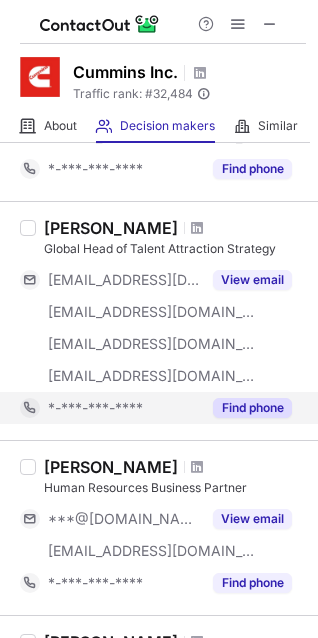 click on "Find phone" at bounding box center [252, 408] 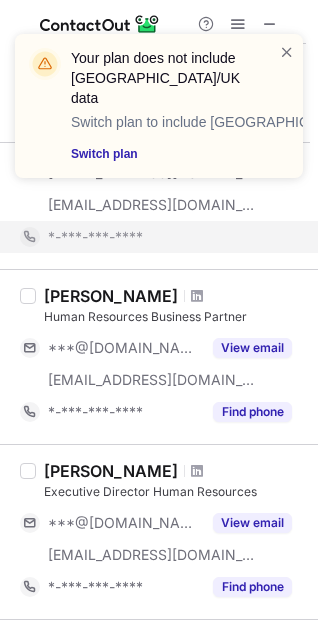 scroll, scrollTop: 903, scrollLeft: 0, axis: vertical 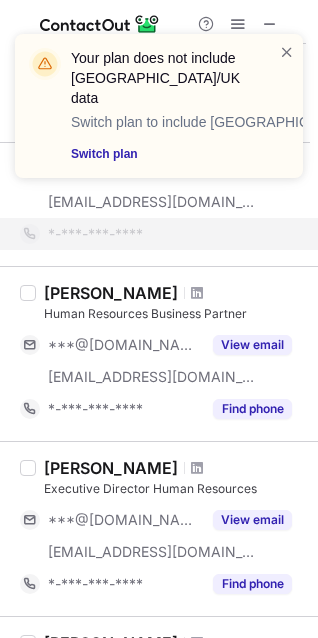 click on "Find phone" at bounding box center (252, 409) 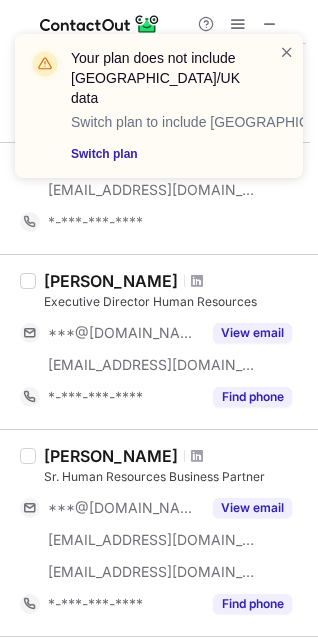 scroll, scrollTop: 1062, scrollLeft: 0, axis: vertical 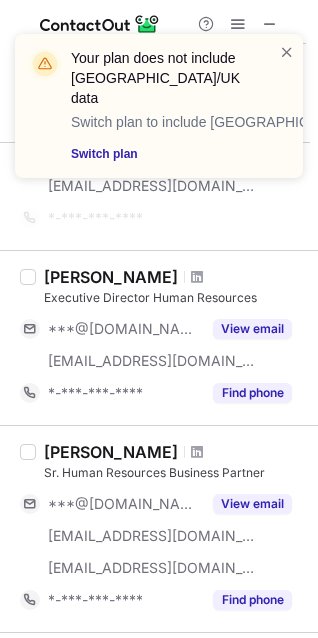 click on "Find phone" at bounding box center [246, 393] 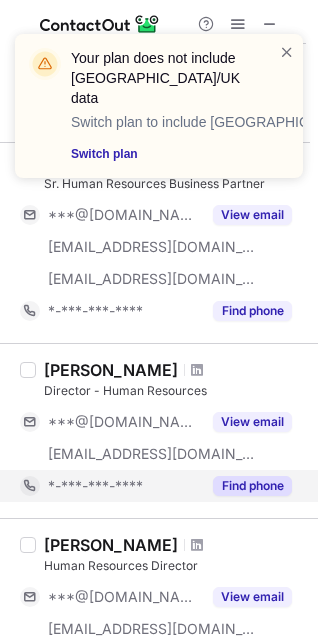 click on "Find phone" at bounding box center (252, 486) 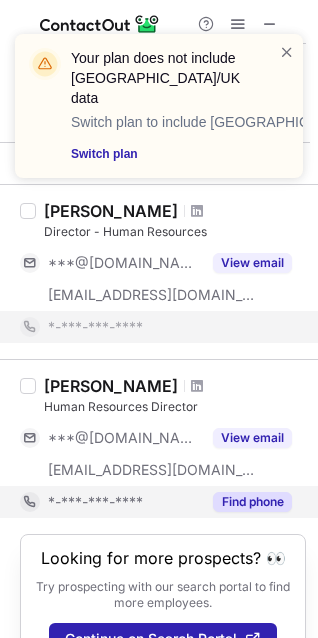 click on "Find phone" at bounding box center (246, 502) 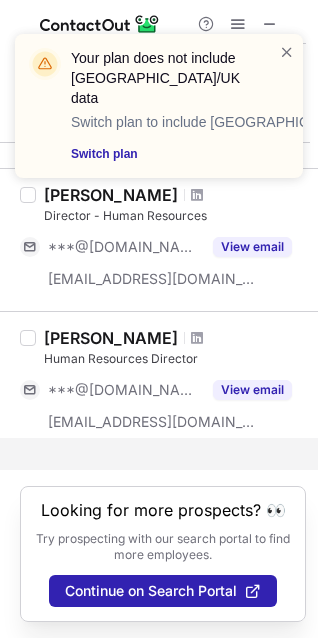 scroll, scrollTop: 1449, scrollLeft: 0, axis: vertical 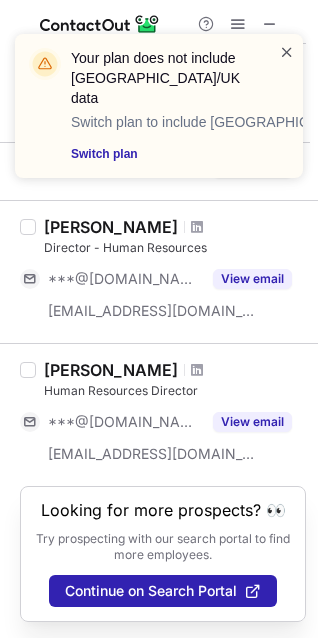 click at bounding box center [287, 52] 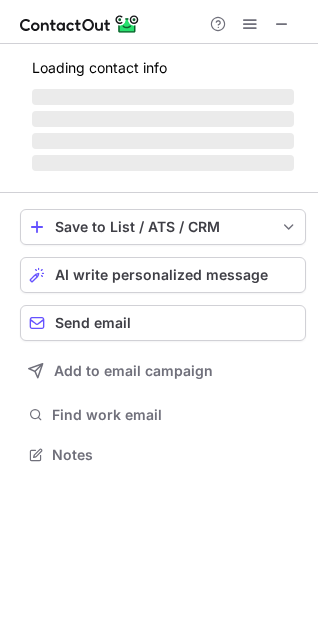 scroll, scrollTop: 10, scrollLeft: 10, axis: both 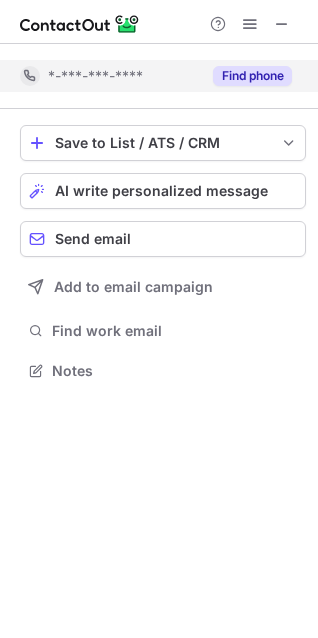 click on "*-***-***-**** Find phone" at bounding box center (163, 76) 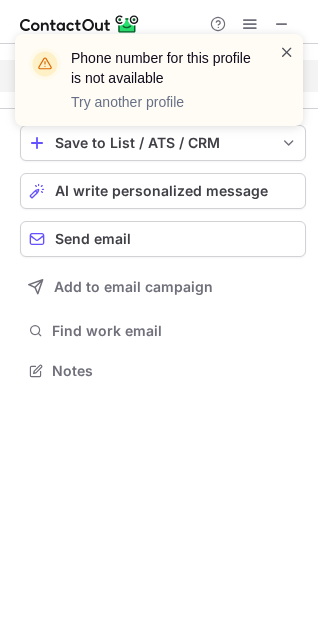 click at bounding box center (287, 52) 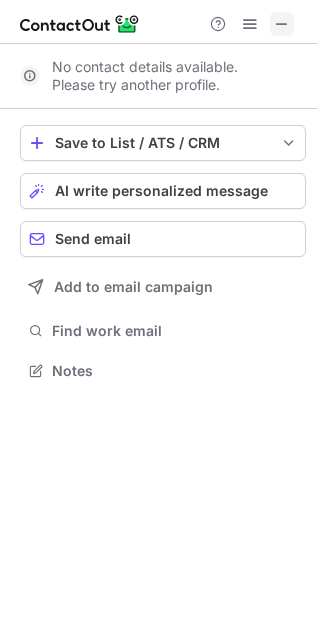 click at bounding box center (282, 24) 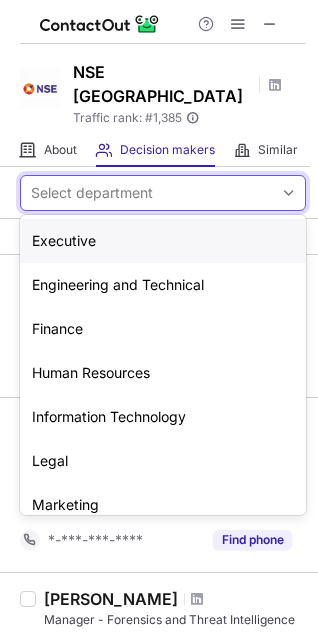 click on "Select department" at bounding box center [92, 193] 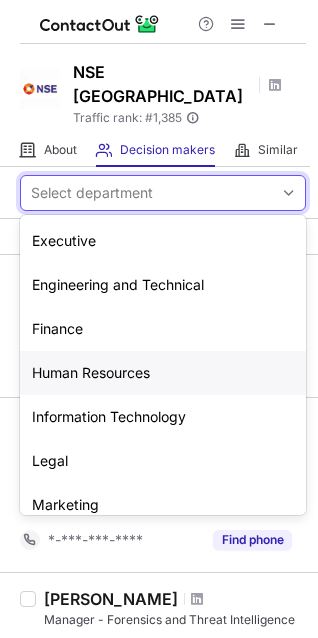 click on "Human Resources" at bounding box center [163, 373] 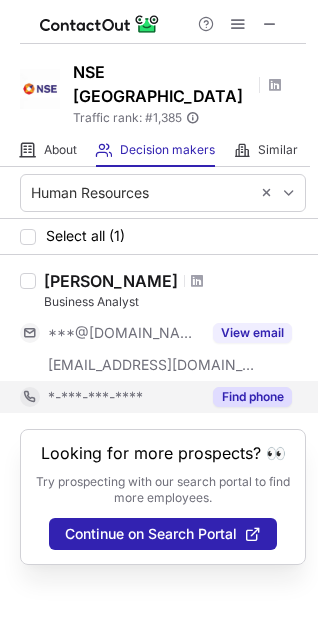 click on "Find phone" at bounding box center (252, 397) 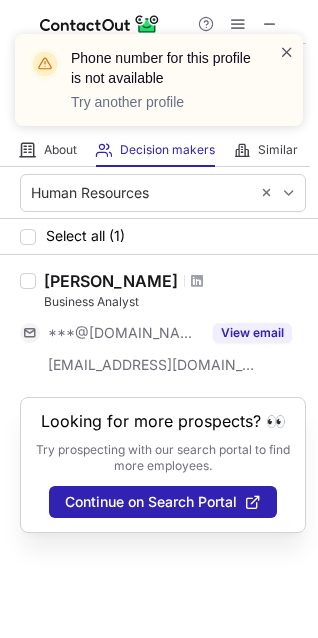 click at bounding box center (287, 52) 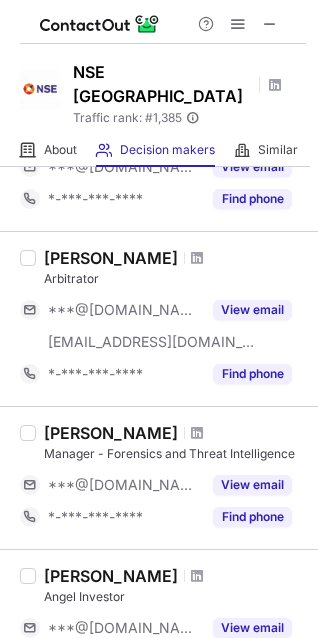scroll, scrollTop: 0, scrollLeft: 0, axis: both 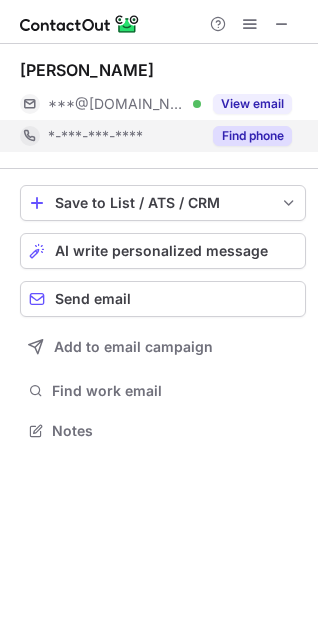 click on "Find phone" at bounding box center [252, 136] 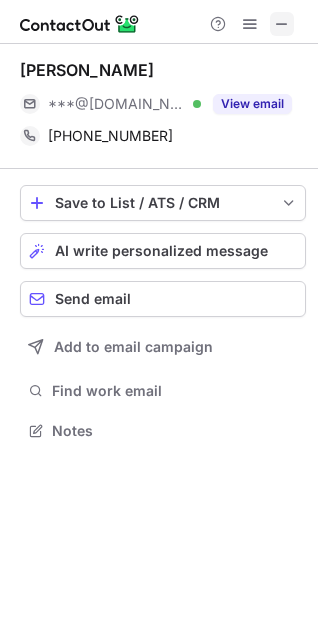 click at bounding box center (282, 24) 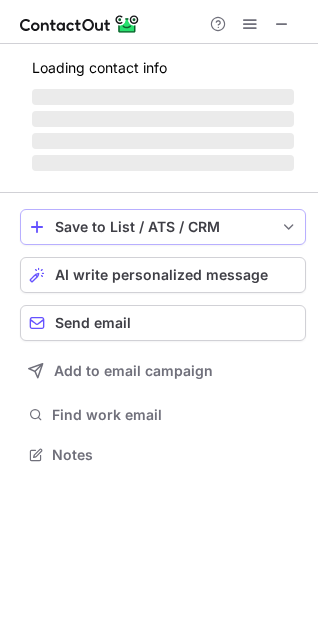 scroll, scrollTop: 441, scrollLeft: 318, axis: both 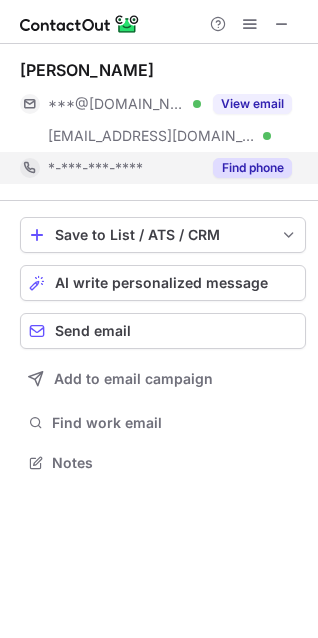 click on "Find phone" at bounding box center (252, 168) 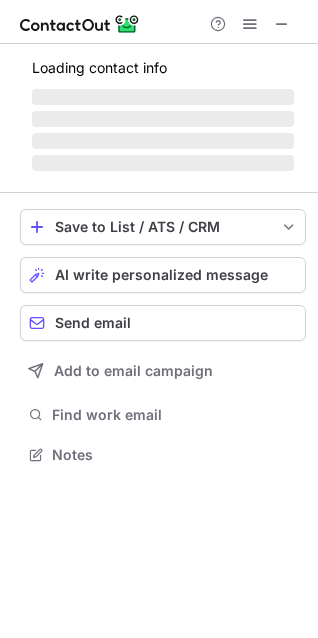 scroll, scrollTop: 10, scrollLeft: 10, axis: both 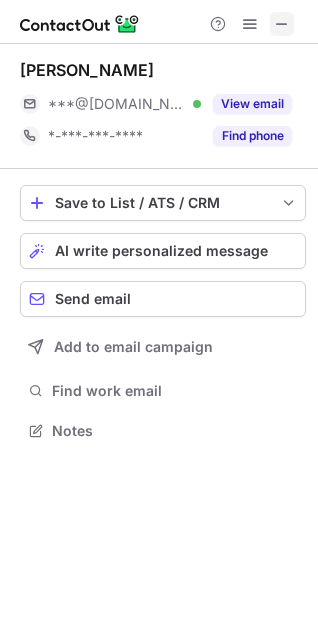 click at bounding box center (282, 24) 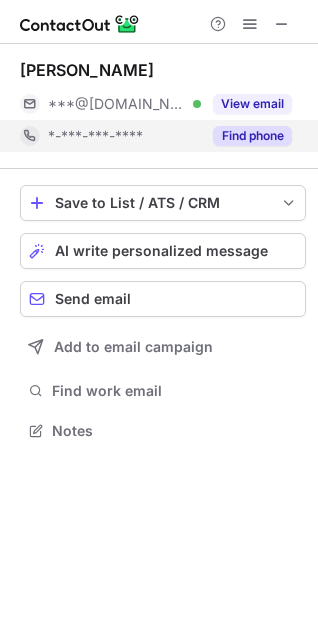 click on "Find phone" at bounding box center (252, 136) 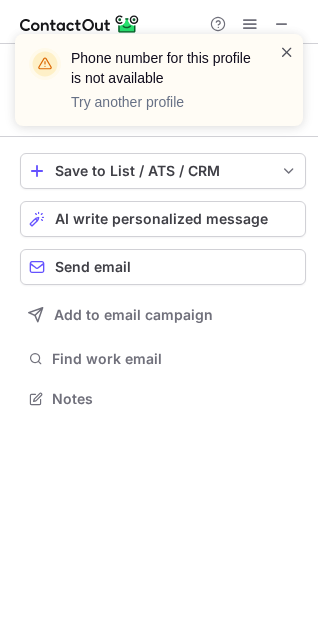 scroll, scrollTop: 385, scrollLeft: 318, axis: both 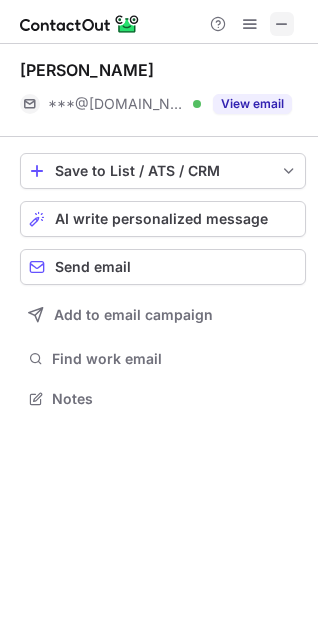 click at bounding box center (282, 24) 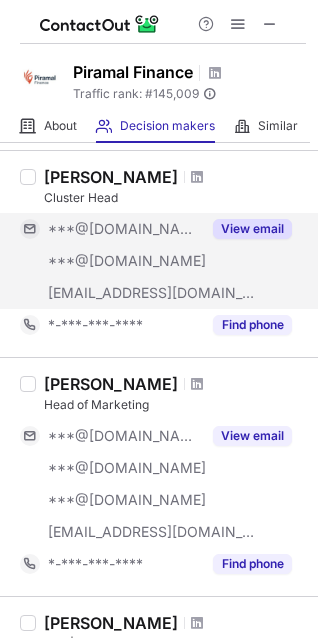 scroll, scrollTop: 0, scrollLeft: 0, axis: both 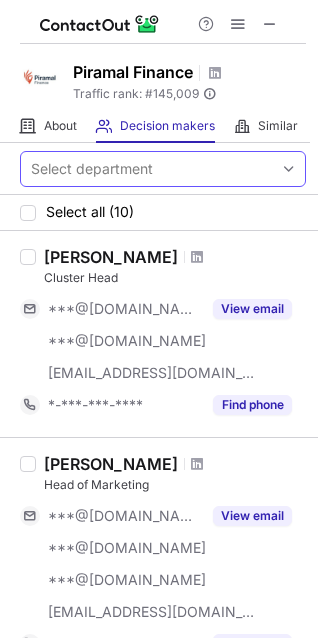 click on "Select department" at bounding box center (92, 169) 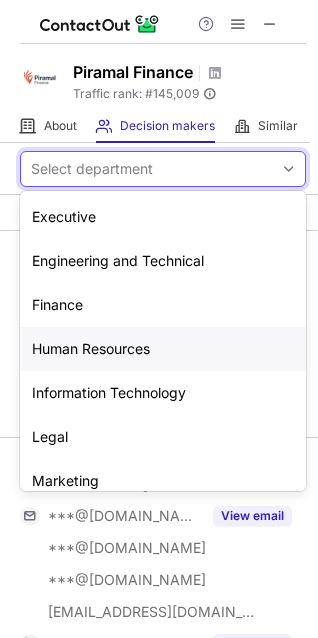 click on "Human Resources" at bounding box center (163, 349) 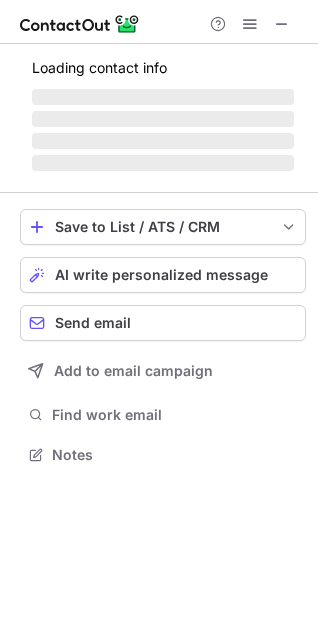 scroll, scrollTop: 10, scrollLeft: 10, axis: both 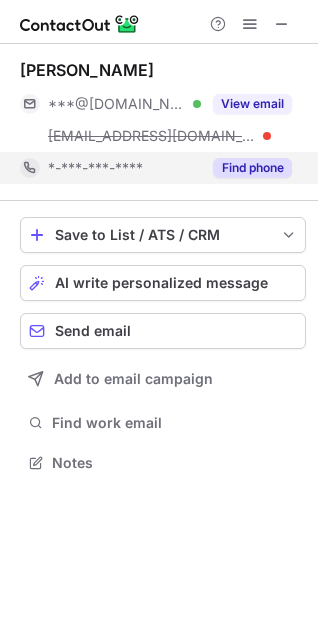 click on "Find phone" at bounding box center (252, 168) 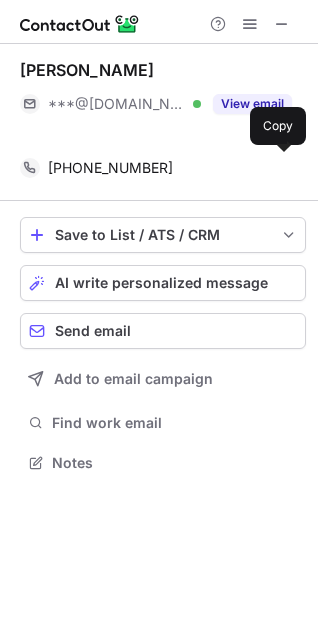 scroll, scrollTop: 417, scrollLeft: 318, axis: both 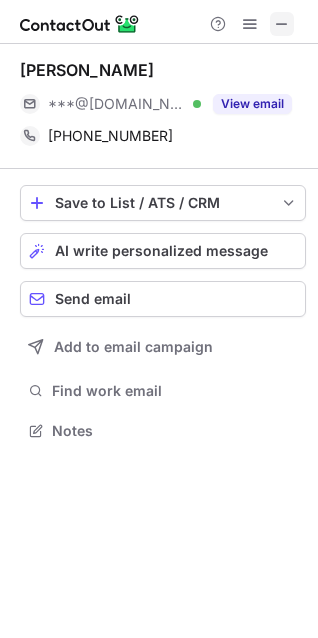 click at bounding box center (282, 24) 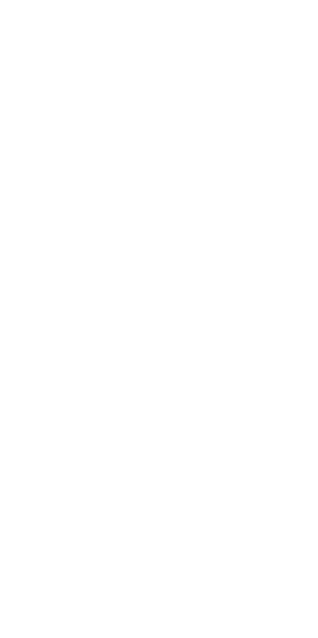 scroll, scrollTop: 0, scrollLeft: 0, axis: both 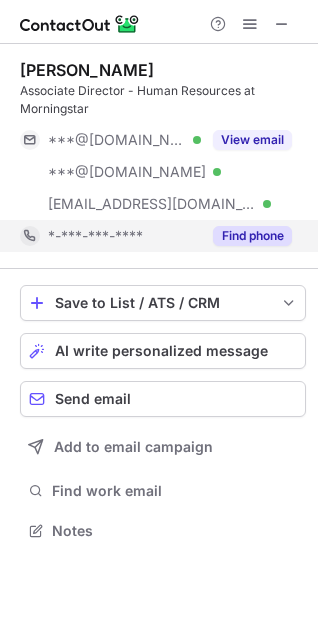 click on "Find phone" at bounding box center [252, 236] 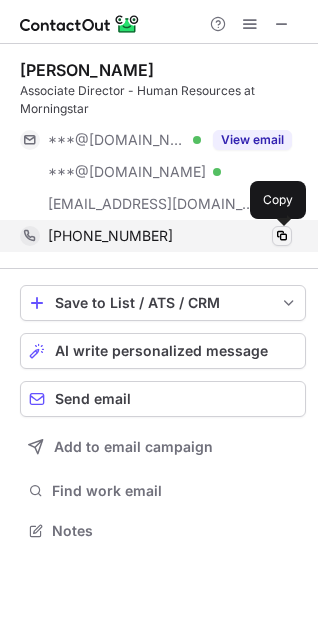 click at bounding box center [282, 236] 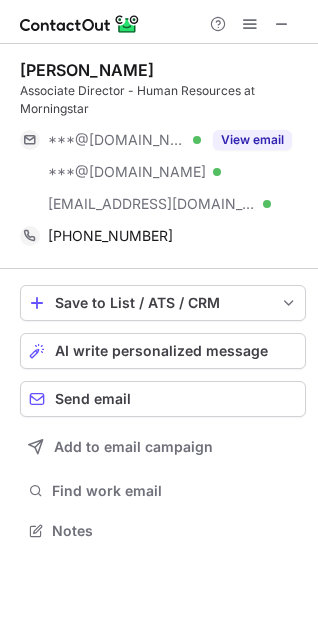 drag, startPoint x: 136, startPoint y: 69, endPoint x: -1, endPoint y: 78, distance: 137.2953 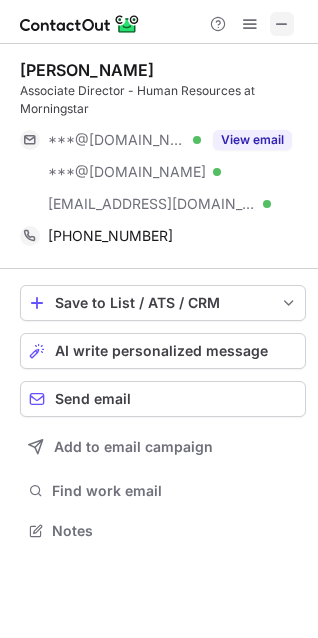 click at bounding box center [282, 24] 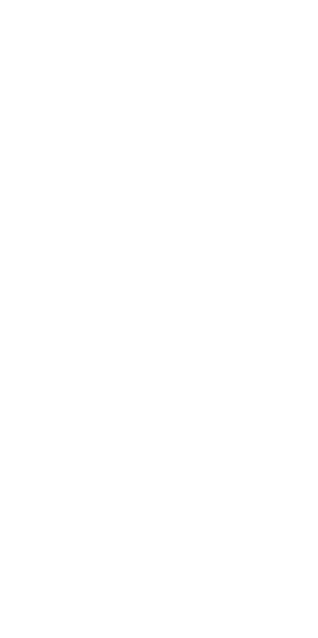 scroll, scrollTop: 0, scrollLeft: 0, axis: both 